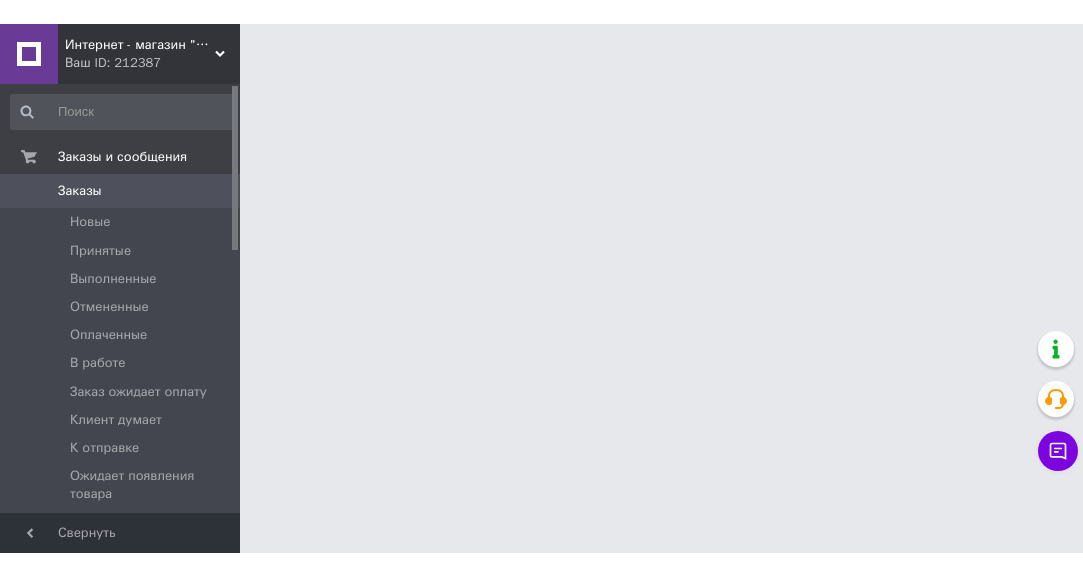 scroll, scrollTop: 0, scrollLeft: 0, axis: both 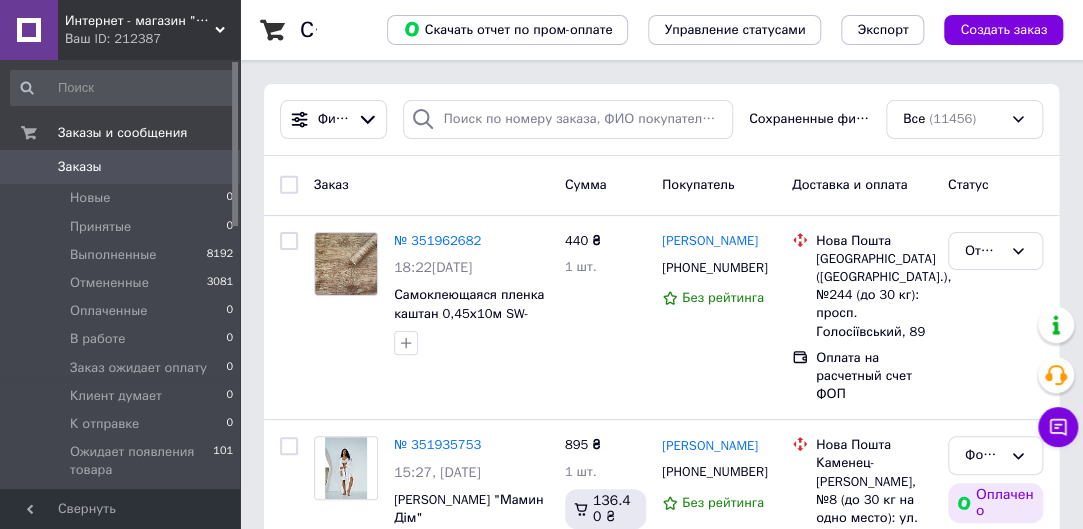 click on "Заказы" at bounding box center [121, 167] 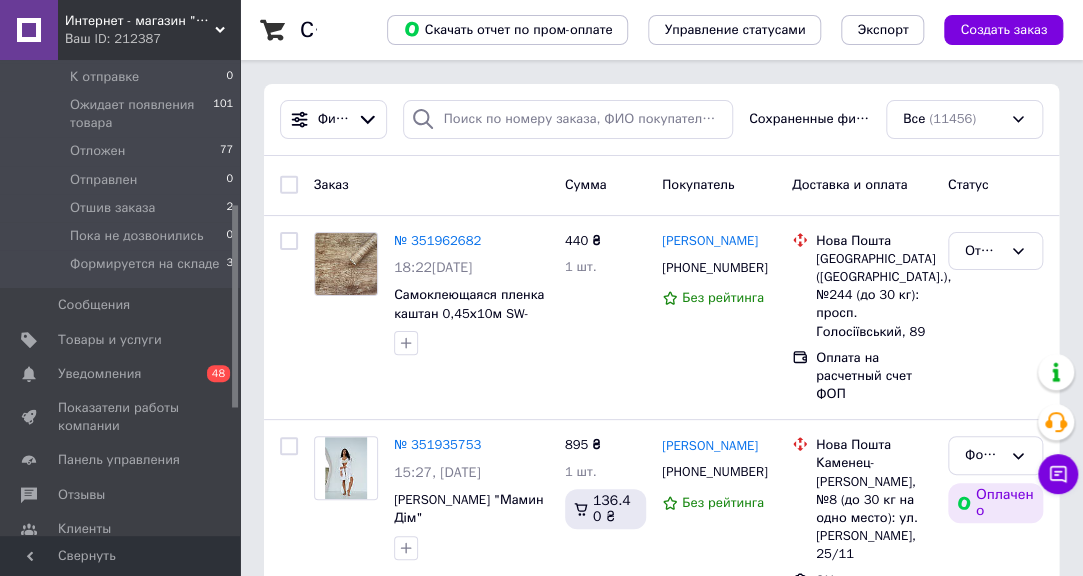 scroll, scrollTop: 357, scrollLeft: 0, axis: vertical 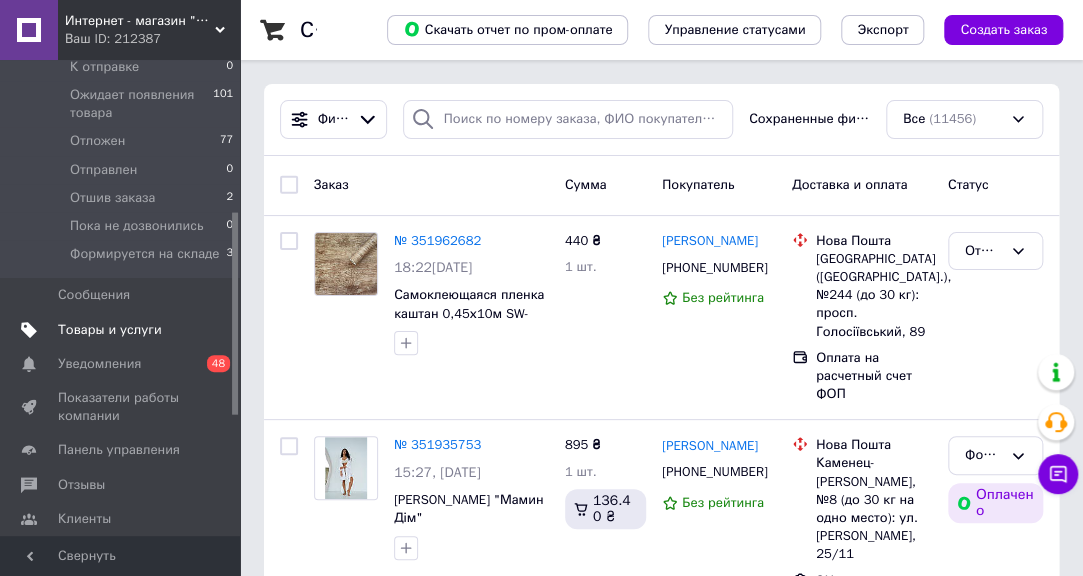click on "Товары и услуги" at bounding box center (110, 330) 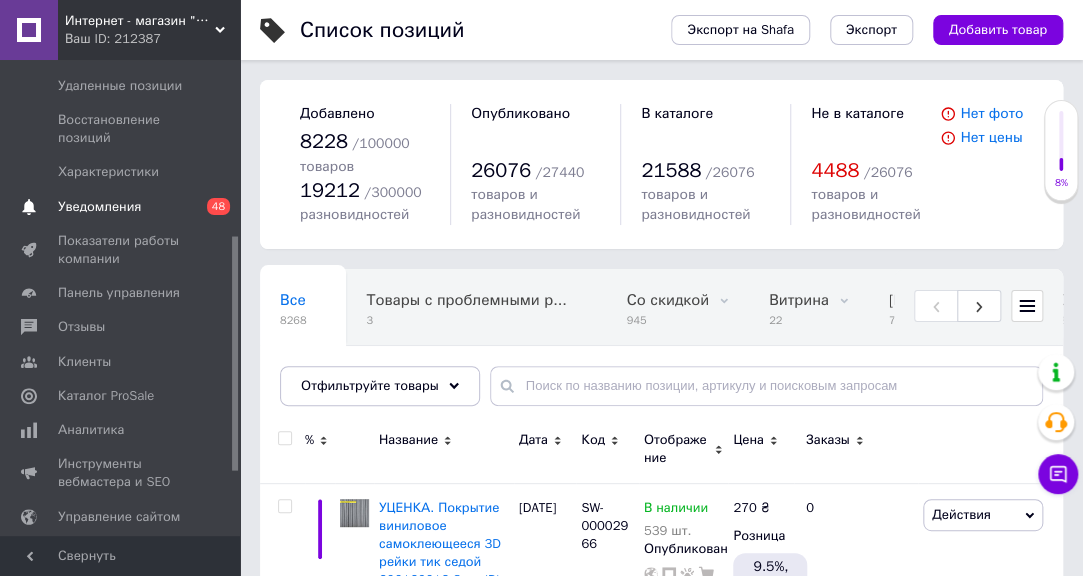 click on "0 48" at bounding box center (212, 207) 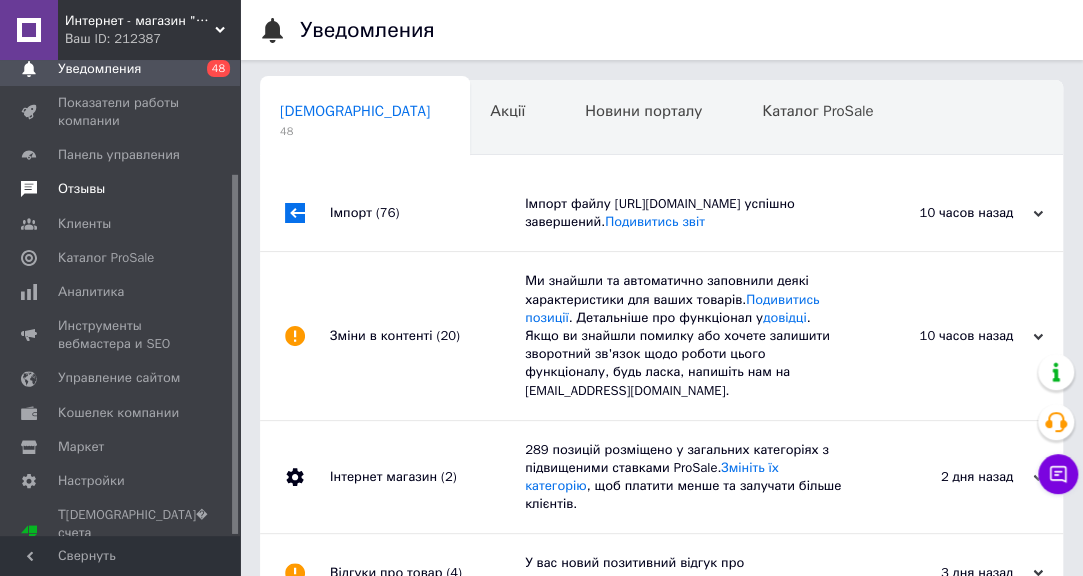 scroll, scrollTop: 0, scrollLeft: 10, axis: horizontal 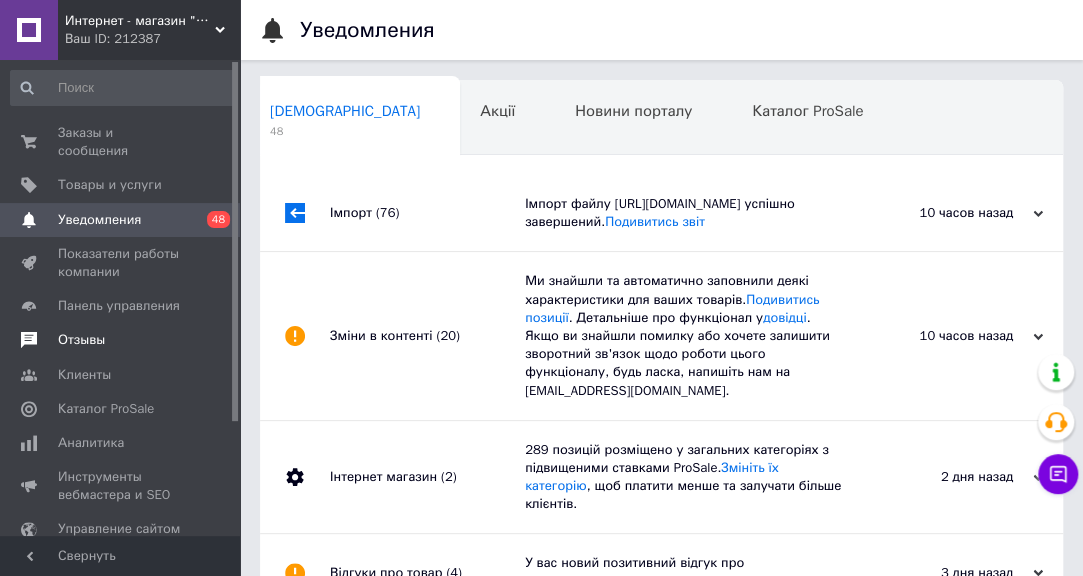 click on "Отзывы" at bounding box center (81, 340) 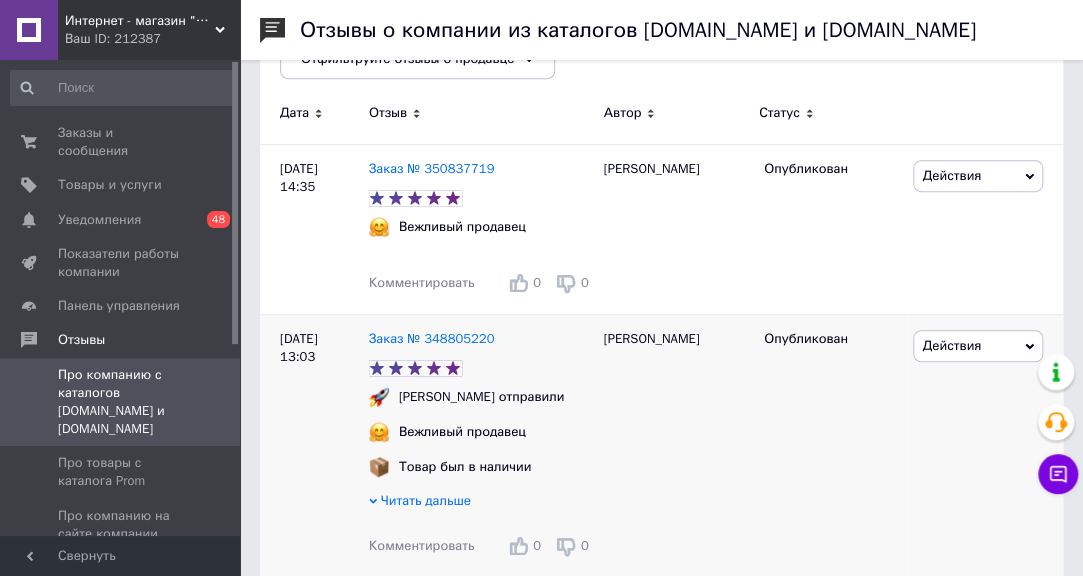 scroll, scrollTop: 289, scrollLeft: 0, axis: vertical 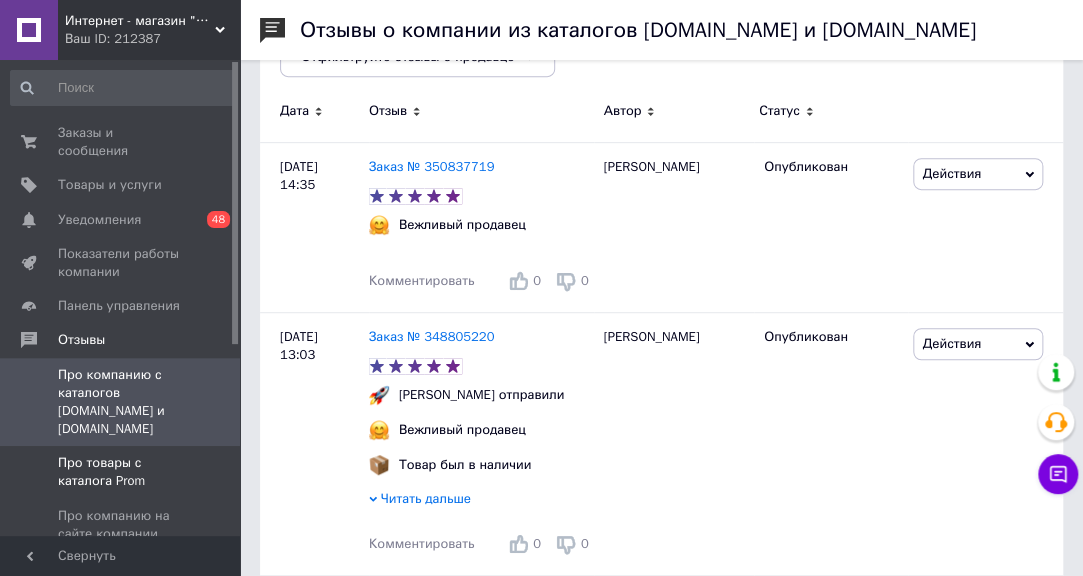 click on "Про товары с каталога Prom" at bounding box center (121, 472) 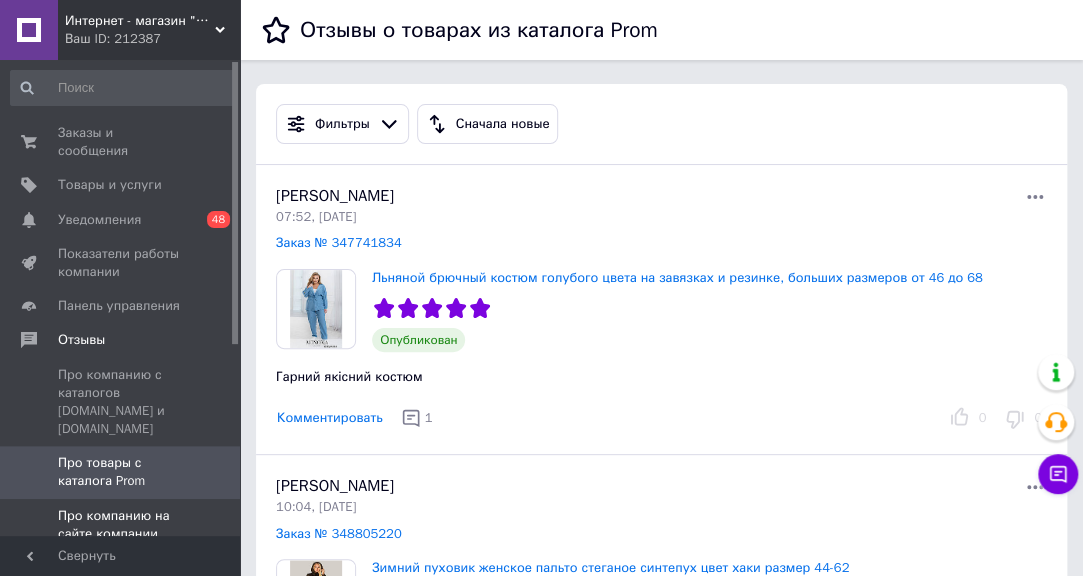 click on "Про компанию на сайте компании" at bounding box center (121, 525) 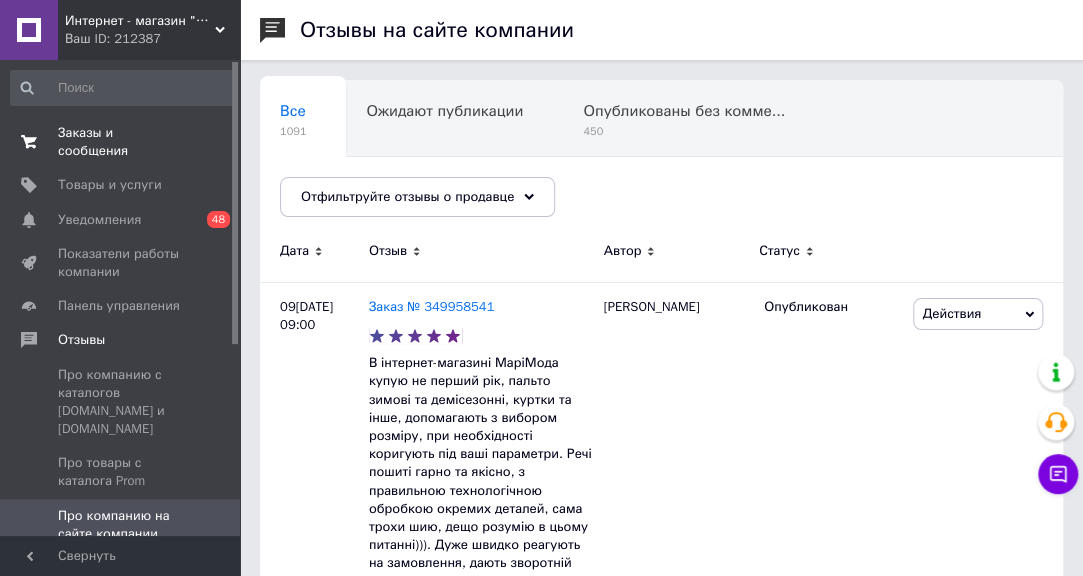 click on "Заказы и сообщения" at bounding box center [121, 142] 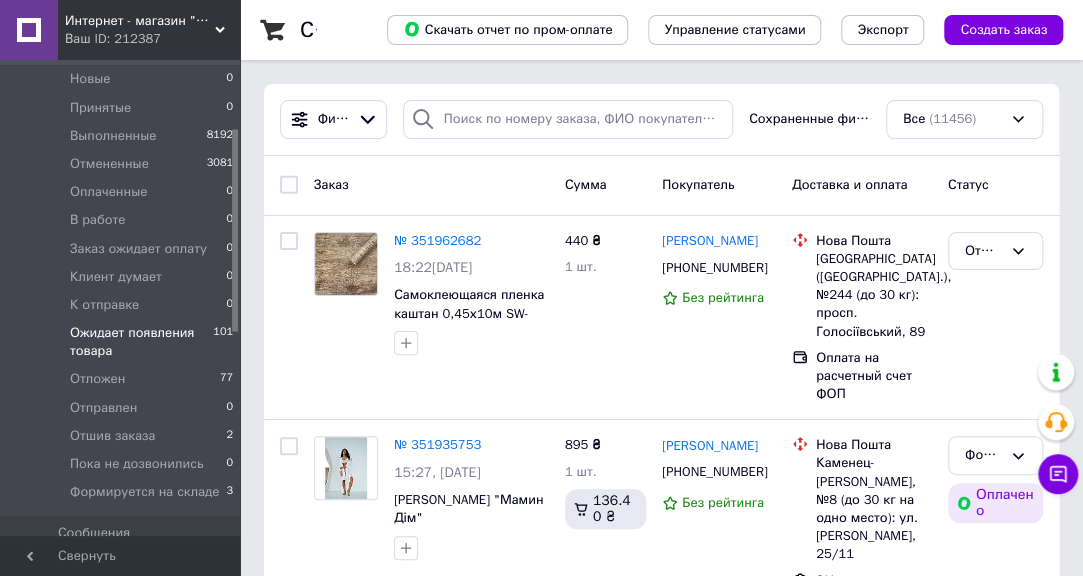 scroll, scrollTop: 190, scrollLeft: 0, axis: vertical 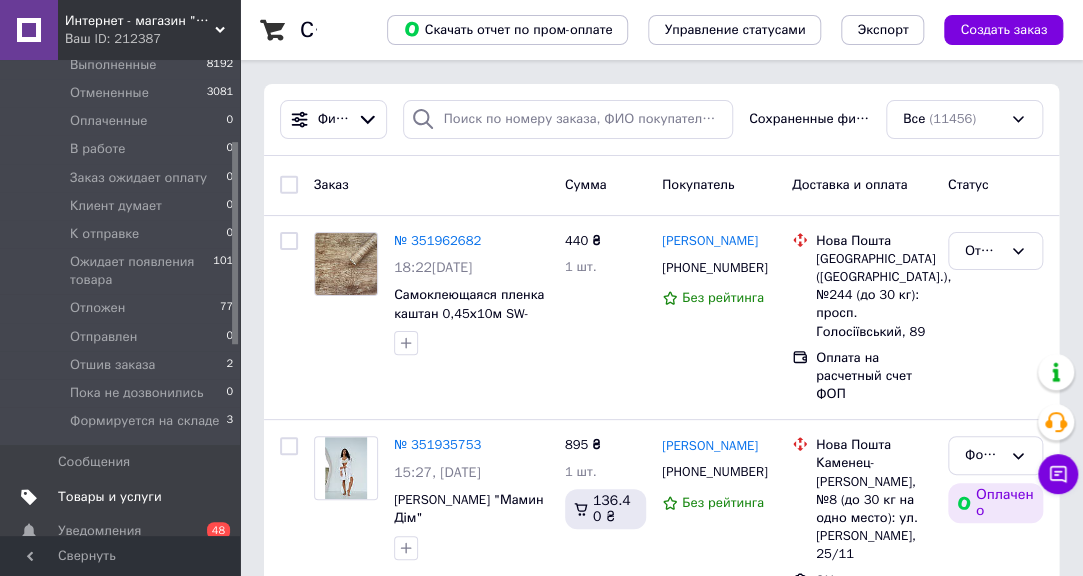 click on "Товары и услуги" at bounding box center (110, 497) 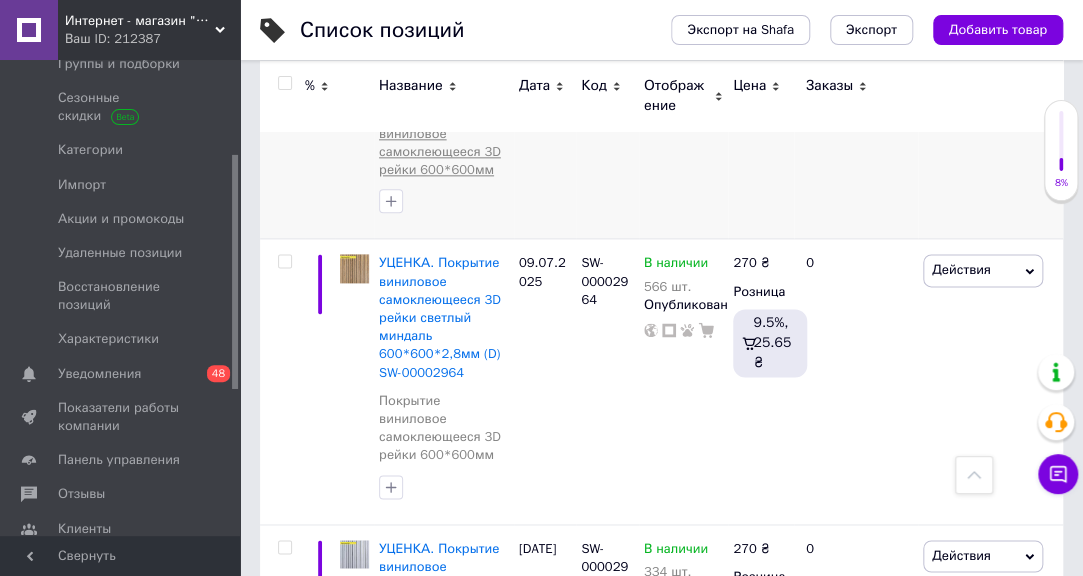 scroll, scrollTop: 820, scrollLeft: 0, axis: vertical 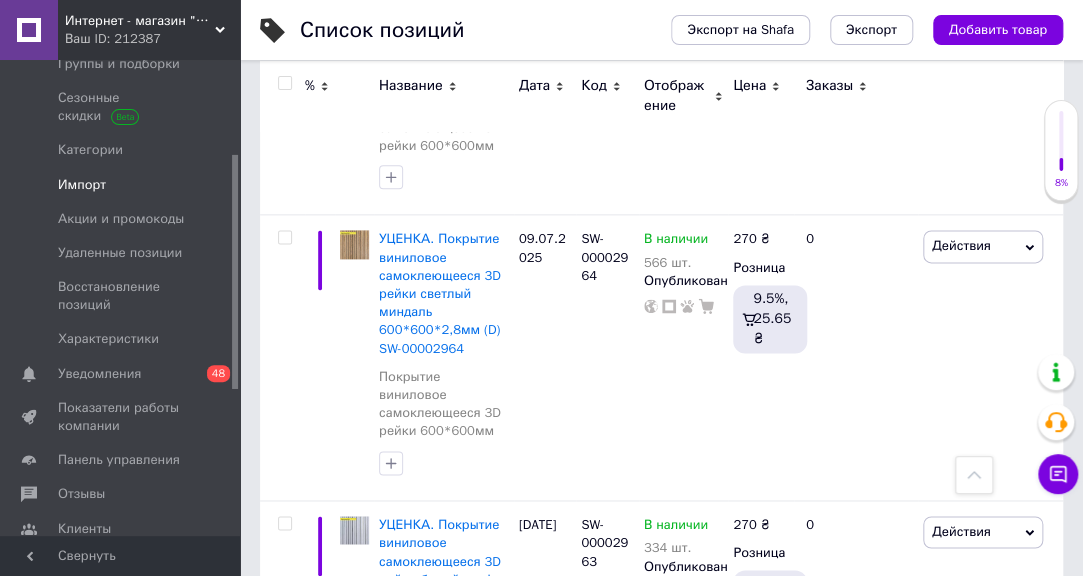 click on "Импорт" at bounding box center [121, 185] 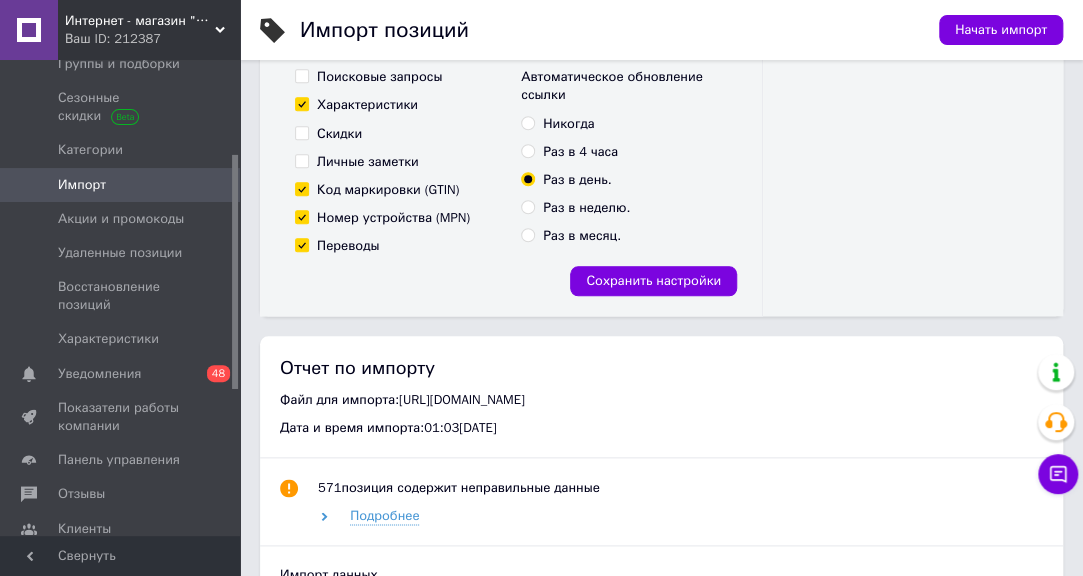 scroll, scrollTop: 588, scrollLeft: 0, axis: vertical 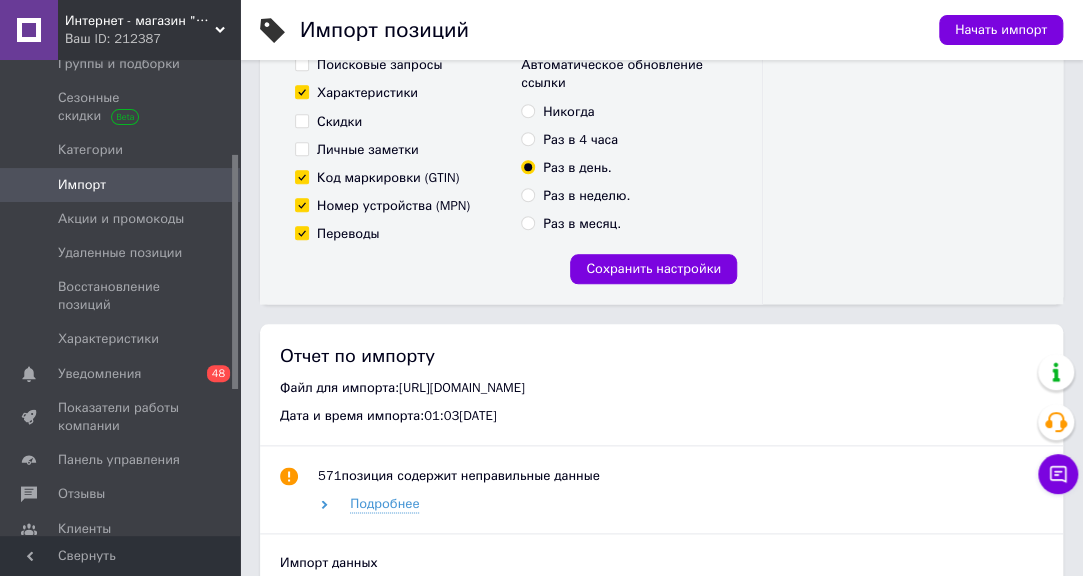 click on "Раз в 4 часа" at bounding box center (580, 140) 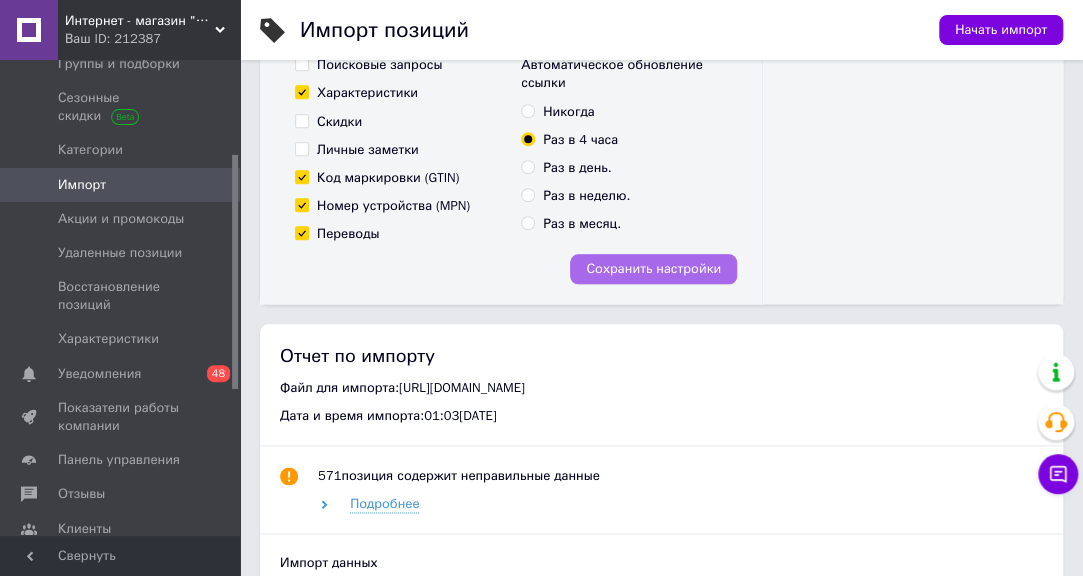 click on "Сохранить настройки" at bounding box center [653, 269] 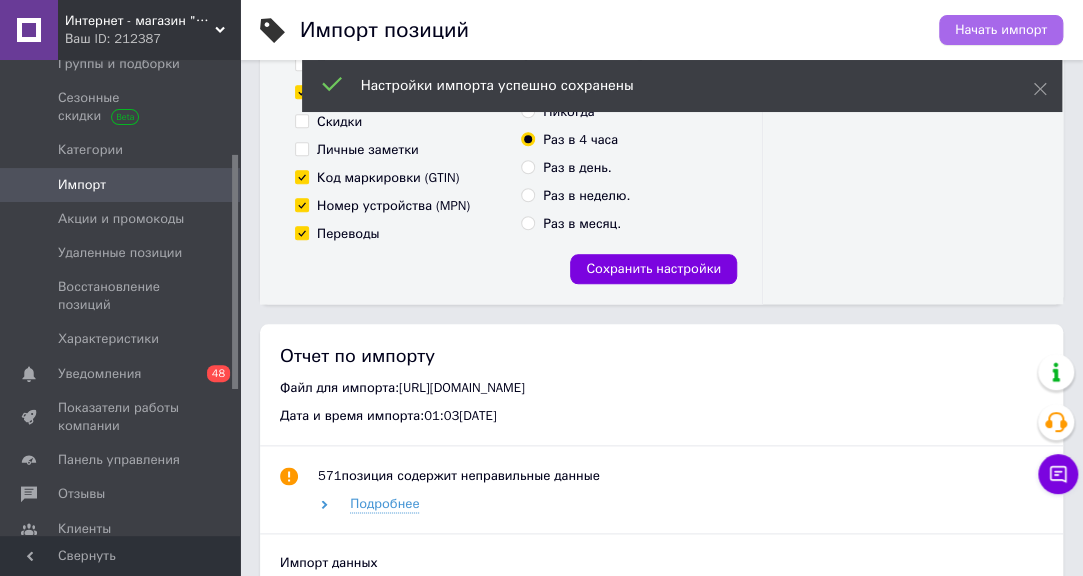 click on "Начать импорт" at bounding box center (1001, 30) 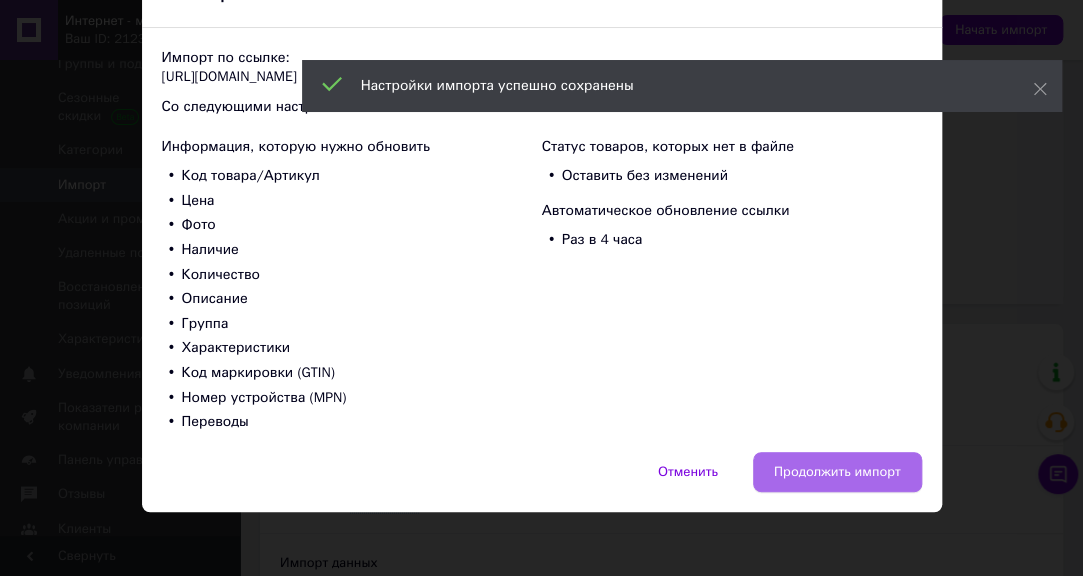 scroll, scrollTop: 113, scrollLeft: 0, axis: vertical 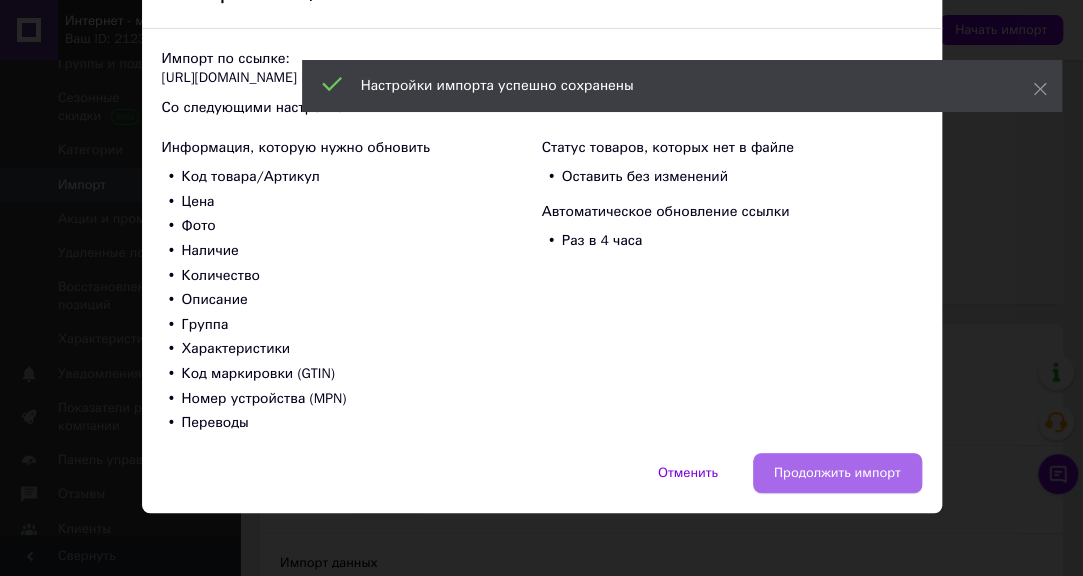 click on "Продолжить импорт" at bounding box center (837, 473) 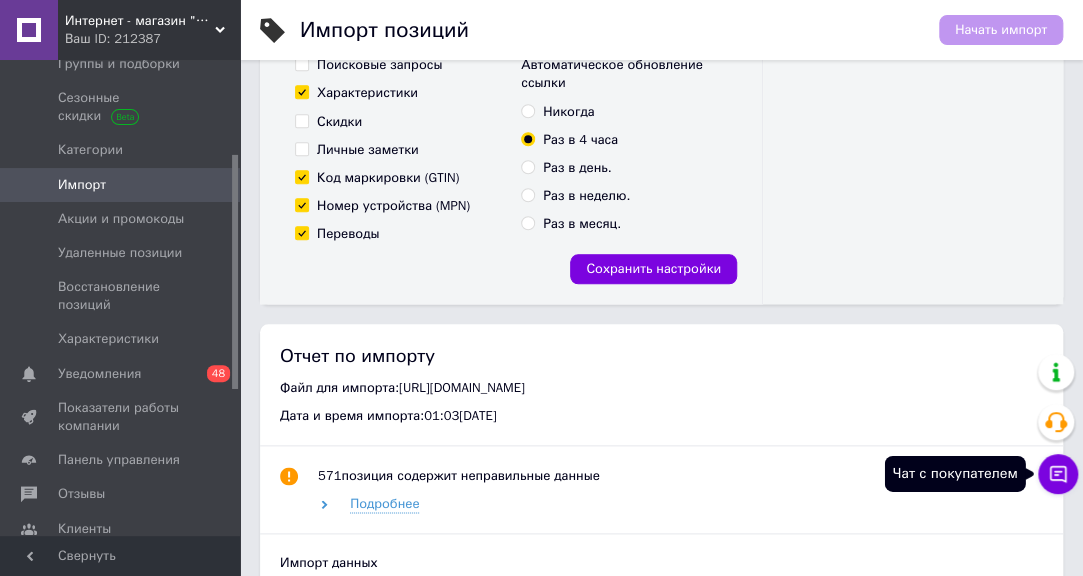click 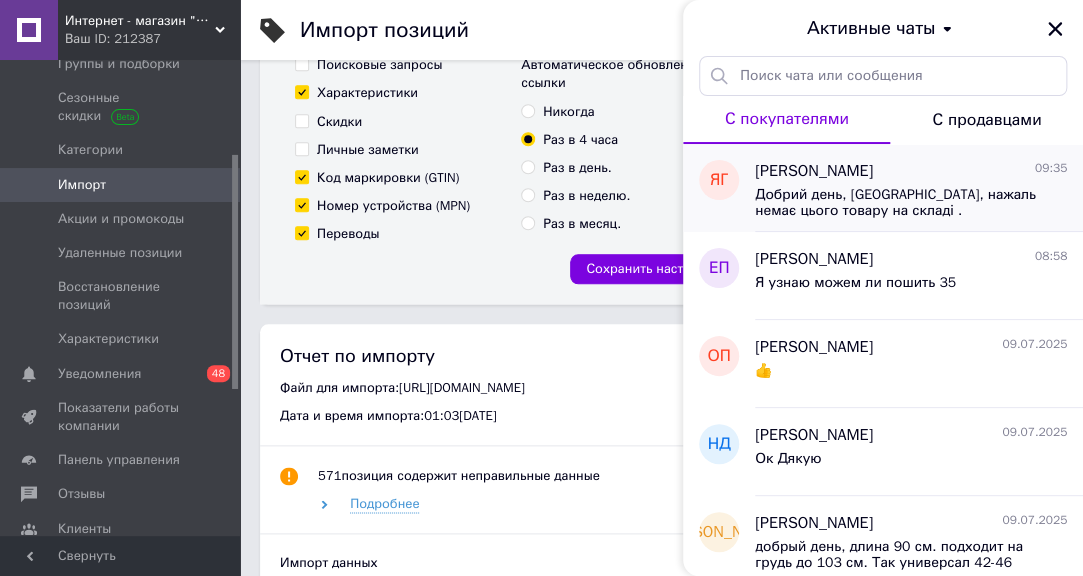 click on "[PERSON_NAME] 09:35" at bounding box center (911, 171) 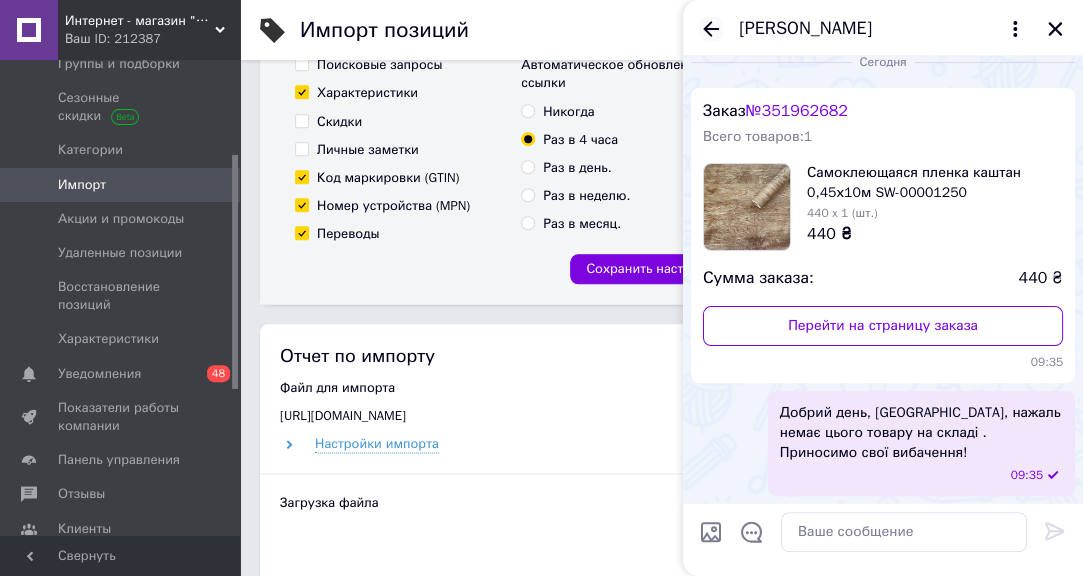 scroll, scrollTop: 19, scrollLeft: 0, axis: vertical 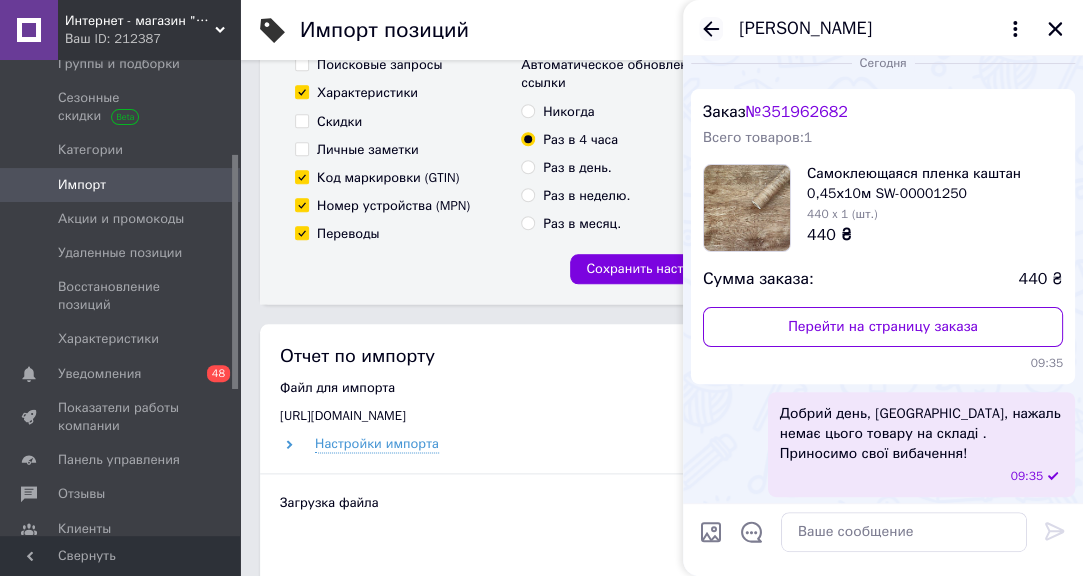 click 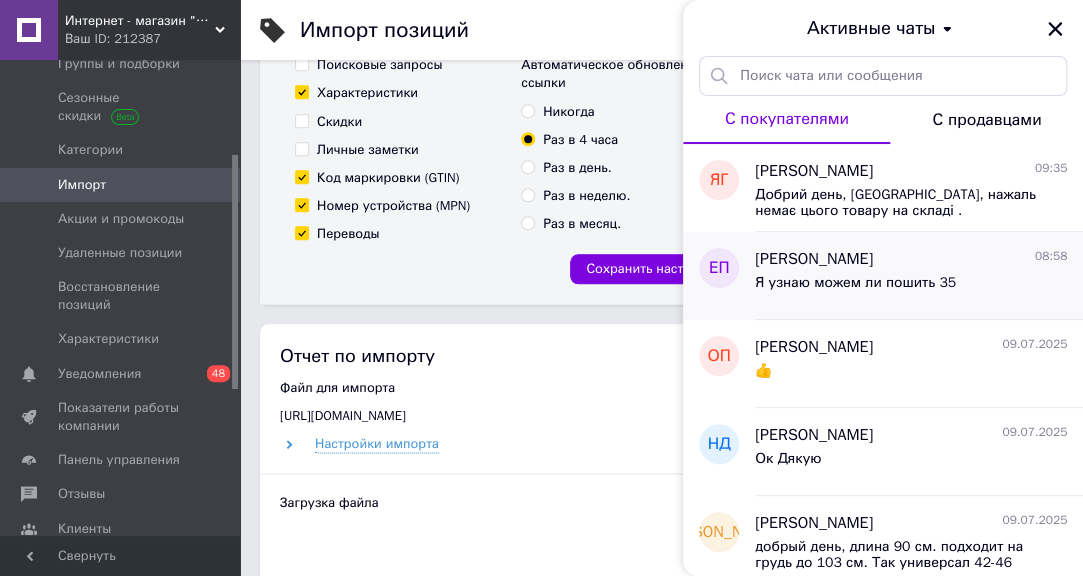 click on "Я узнаю можем ли пошить 35" at bounding box center (911, 287) 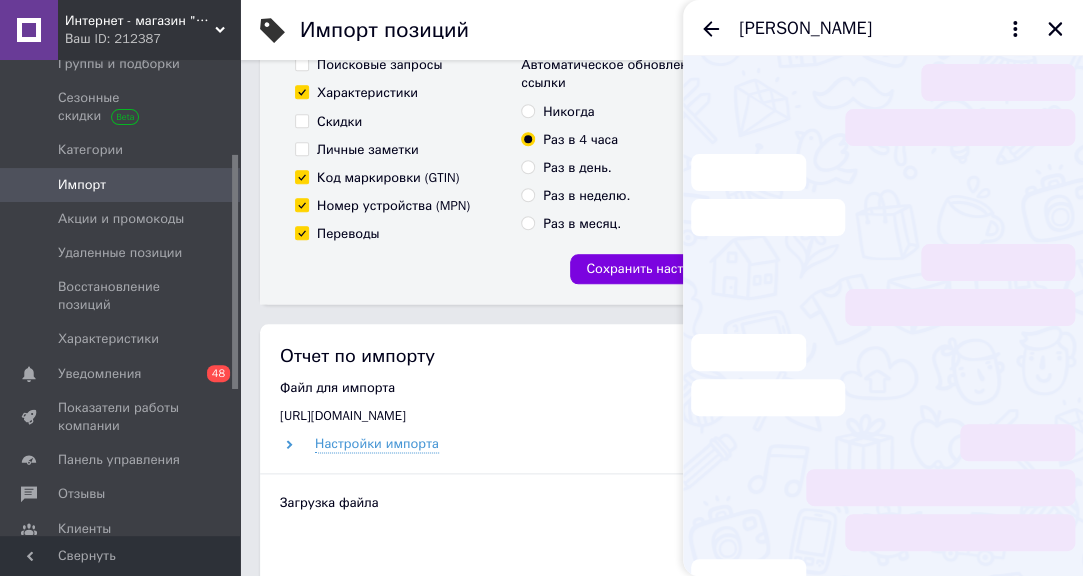 scroll, scrollTop: 151, scrollLeft: 0, axis: vertical 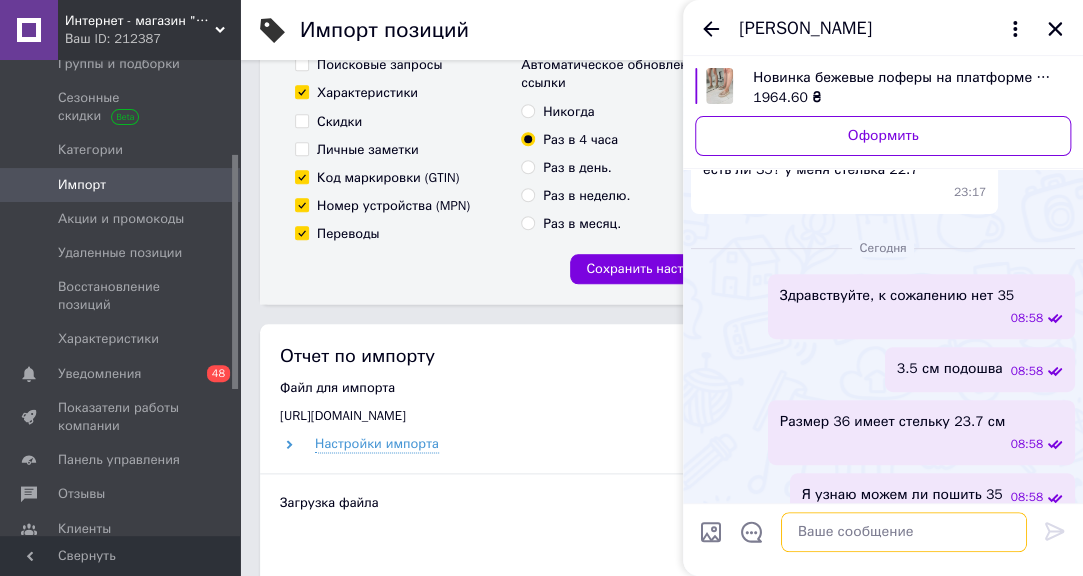 click at bounding box center (904, 532) 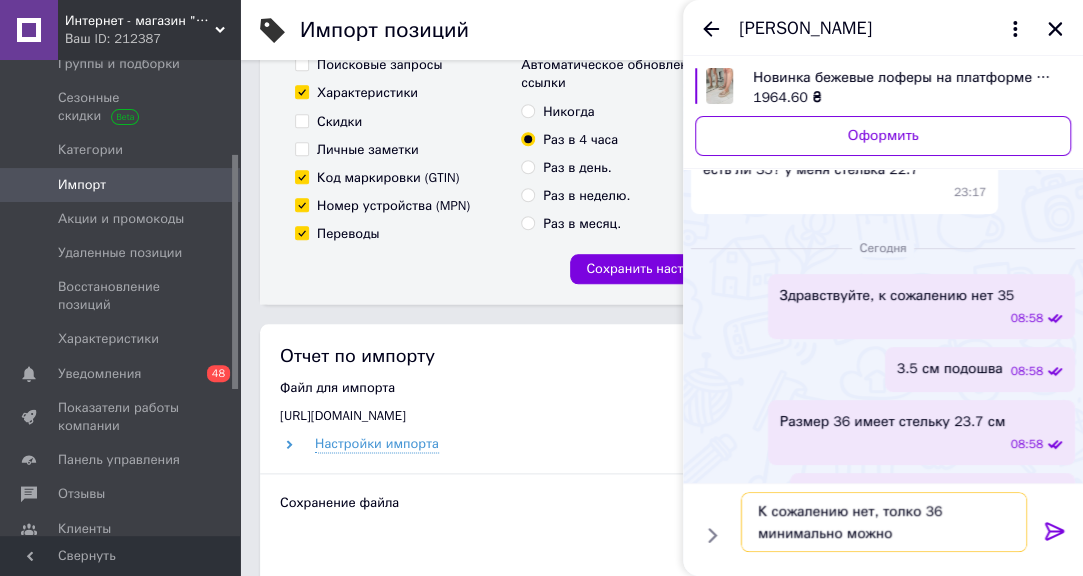 type on "К сожалению нет, толко 36 минимально можно" 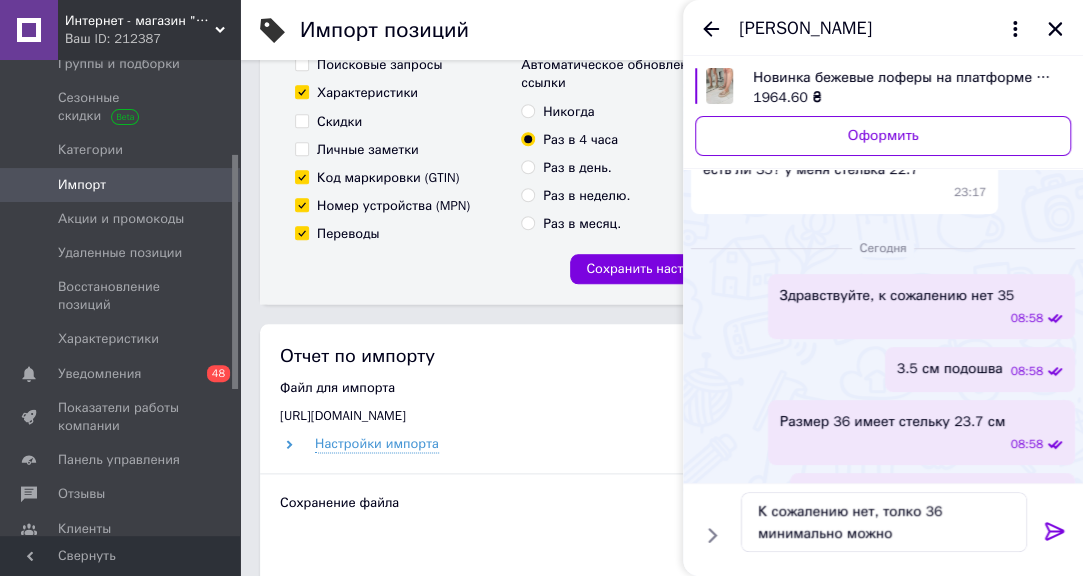 click 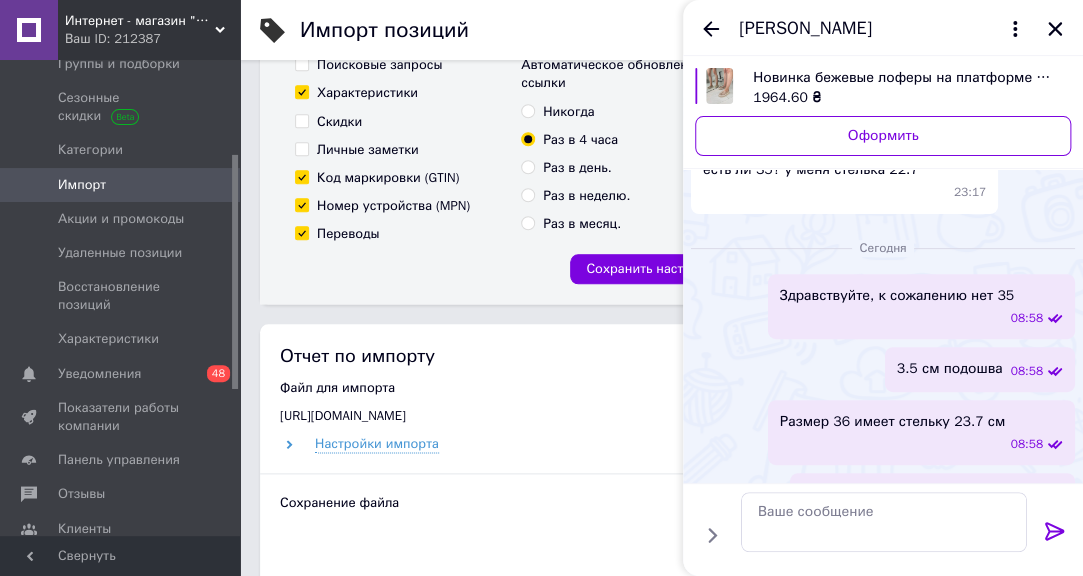 scroll, scrollTop: 193, scrollLeft: 0, axis: vertical 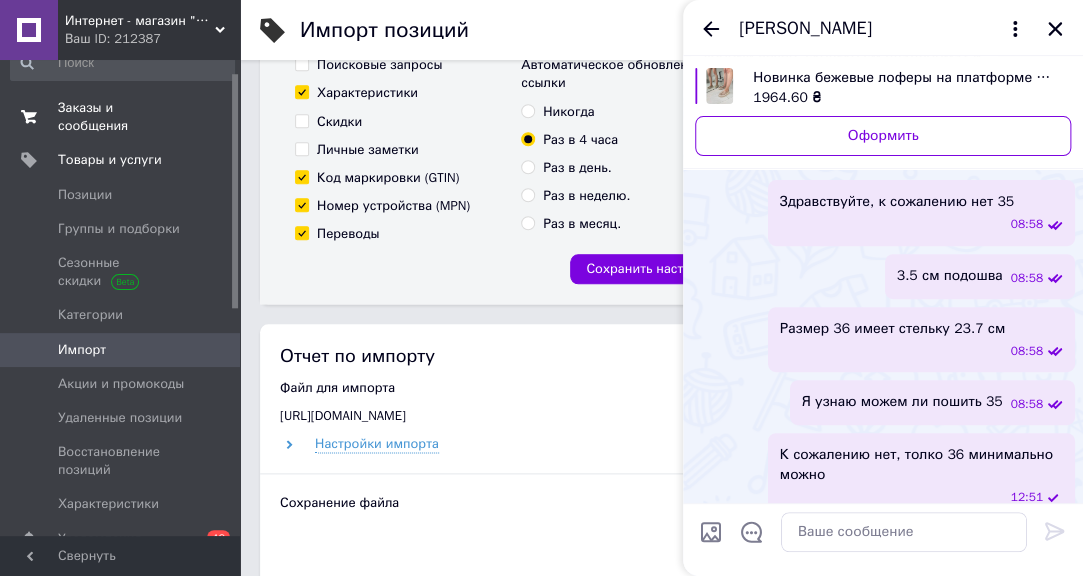 click on "Заказы и сообщения" at bounding box center [121, 117] 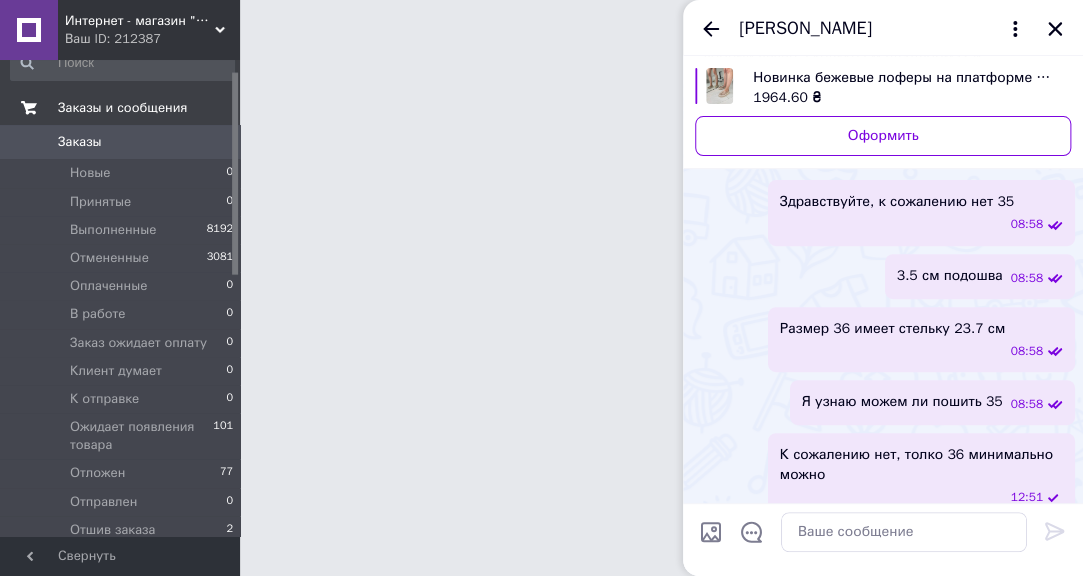scroll, scrollTop: 0, scrollLeft: 0, axis: both 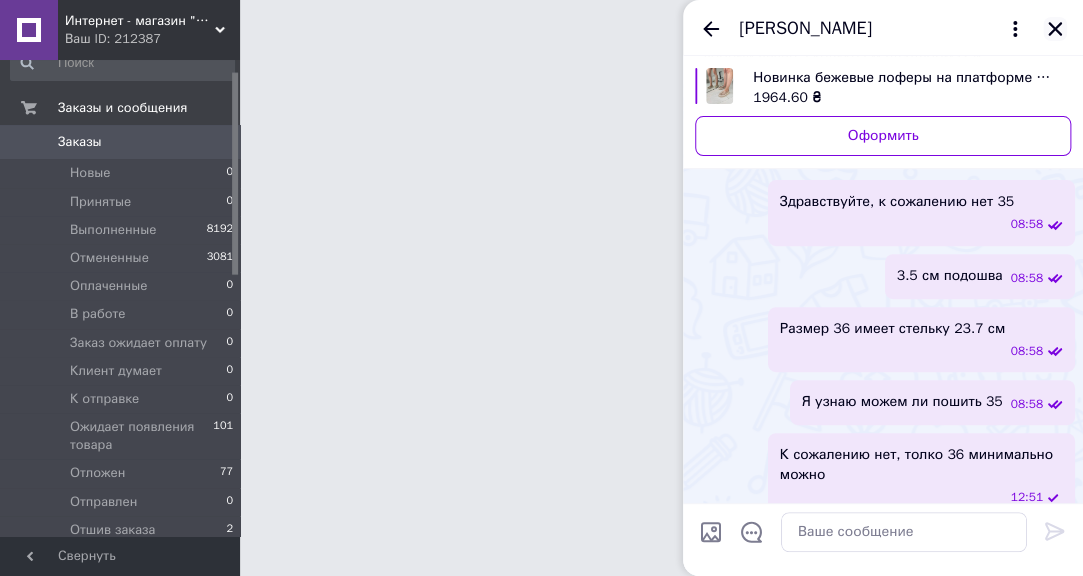 click 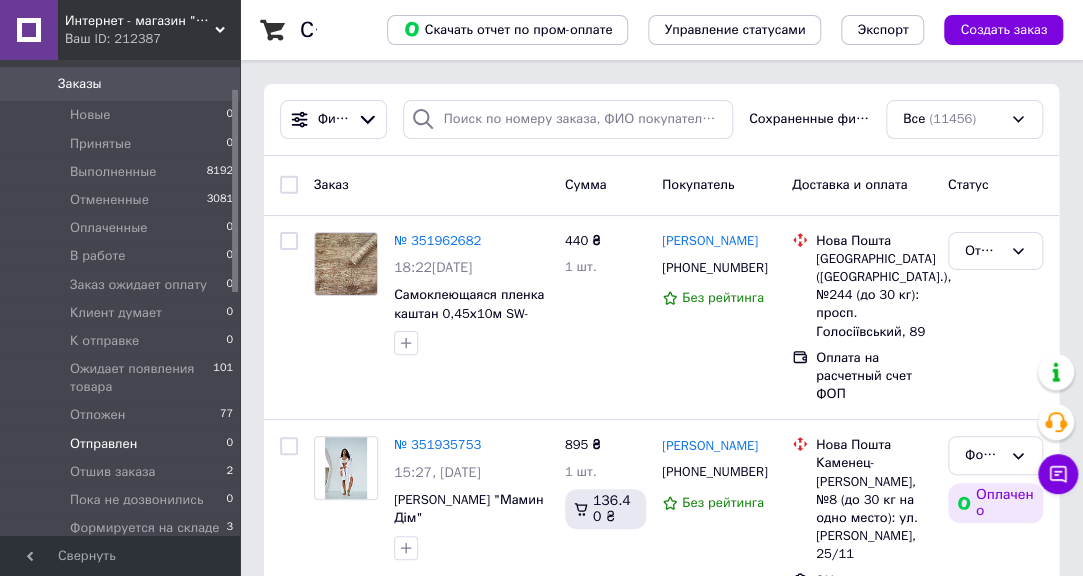 scroll, scrollTop: 89, scrollLeft: 0, axis: vertical 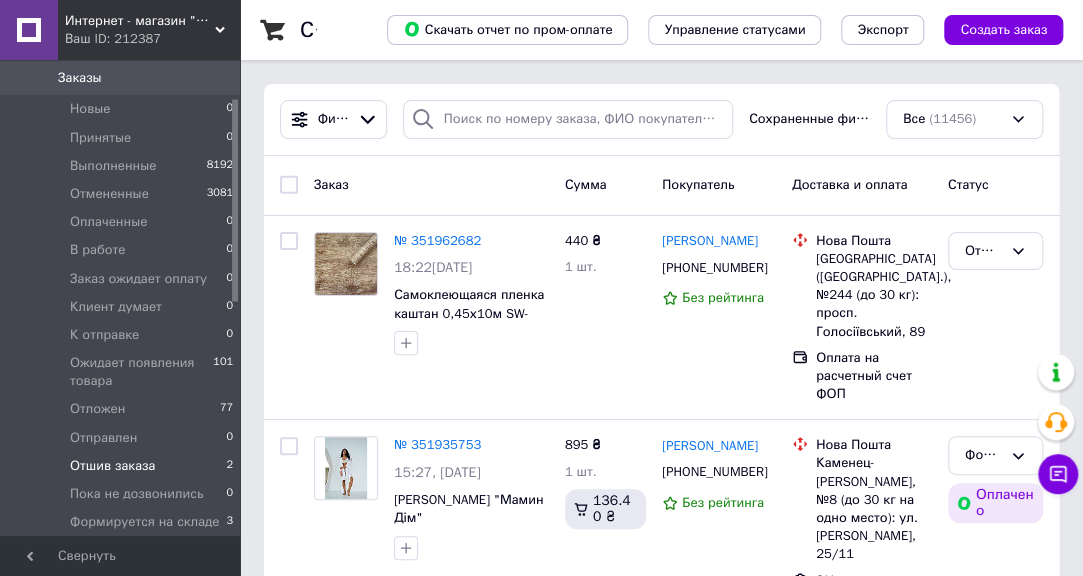 click on "Отшив заказа 2" at bounding box center (122, 466) 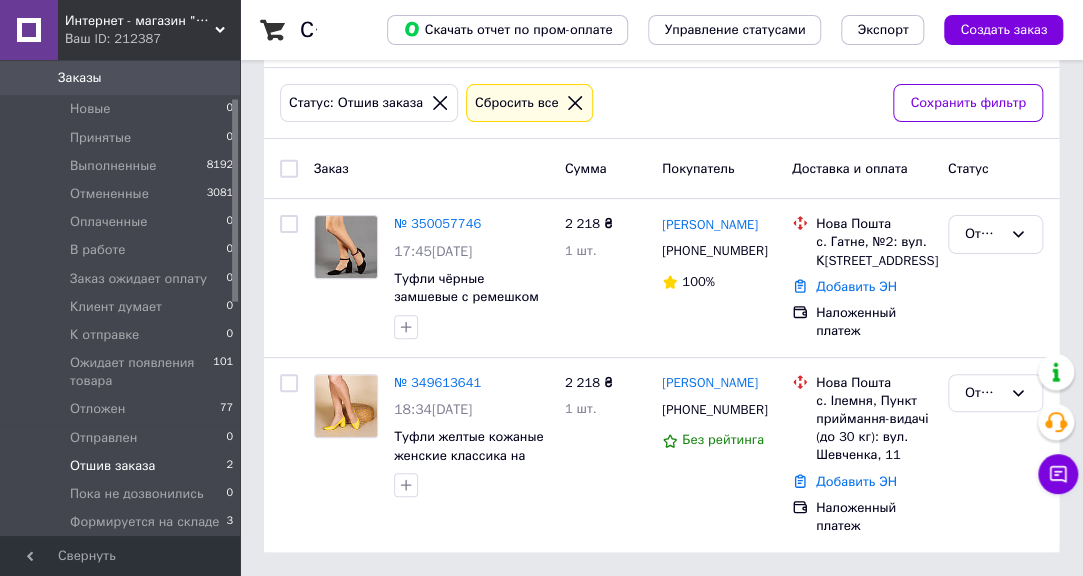 scroll, scrollTop: 93, scrollLeft: 0, axis: vertical 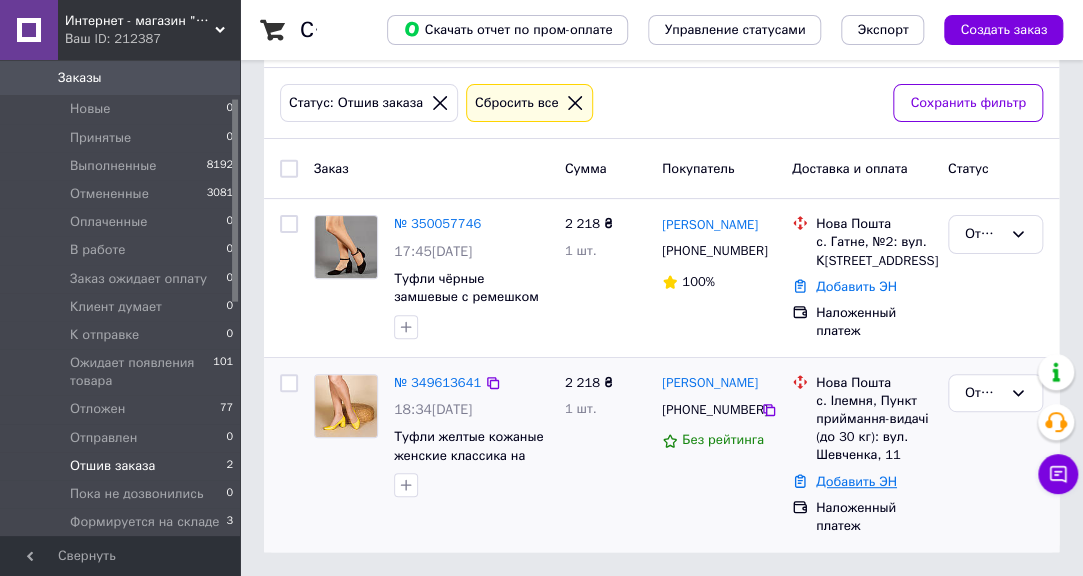 click on "Добавить ЭН" at bounding box center [856, 481] 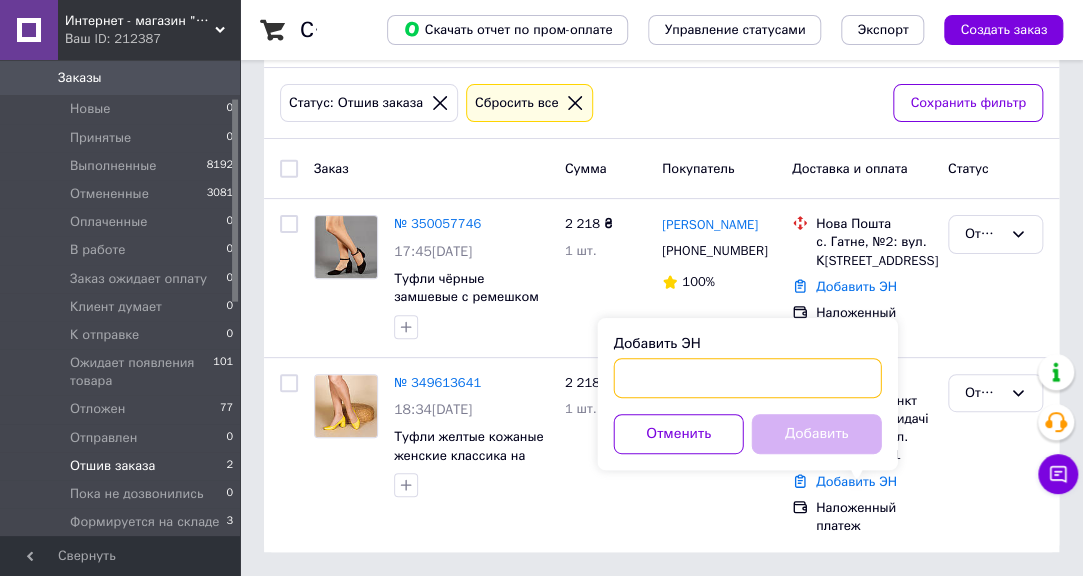 click on "Добавить ЭН" at bounding box center [748, 378] 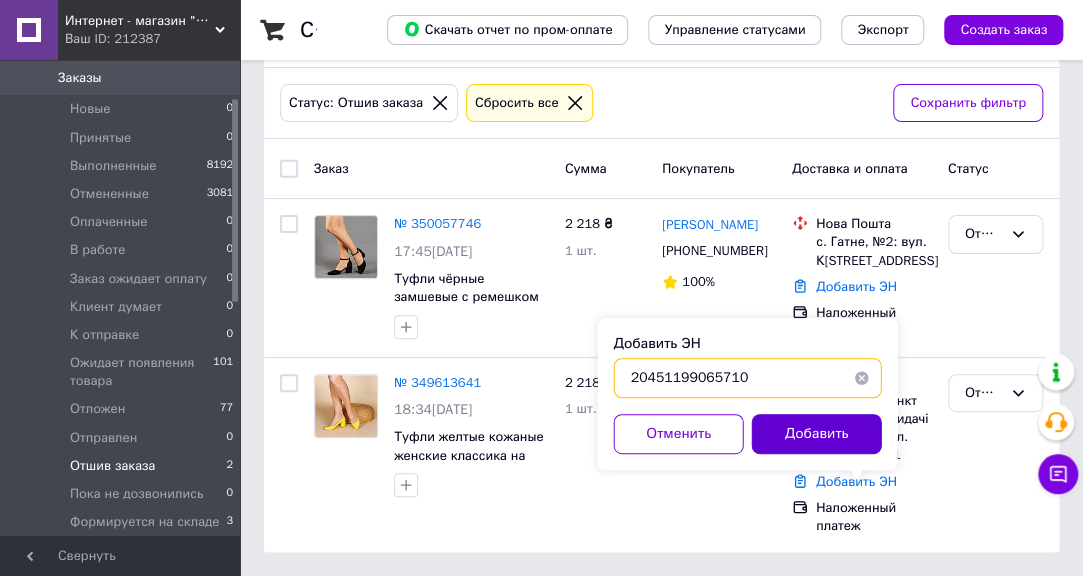 type on "20451199065710" 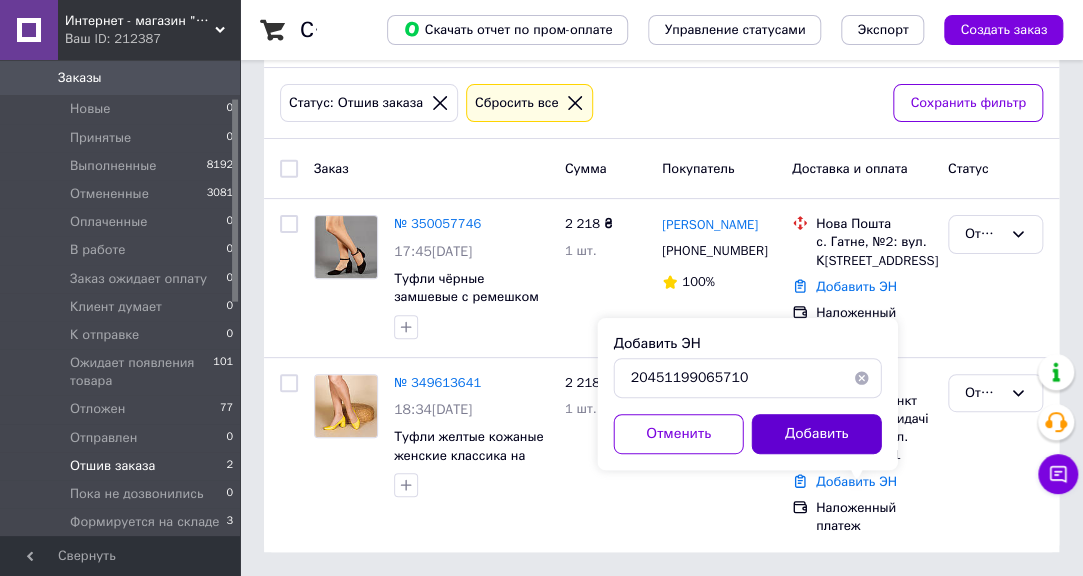 click on "Добавить" at bounding box center [817, 434] 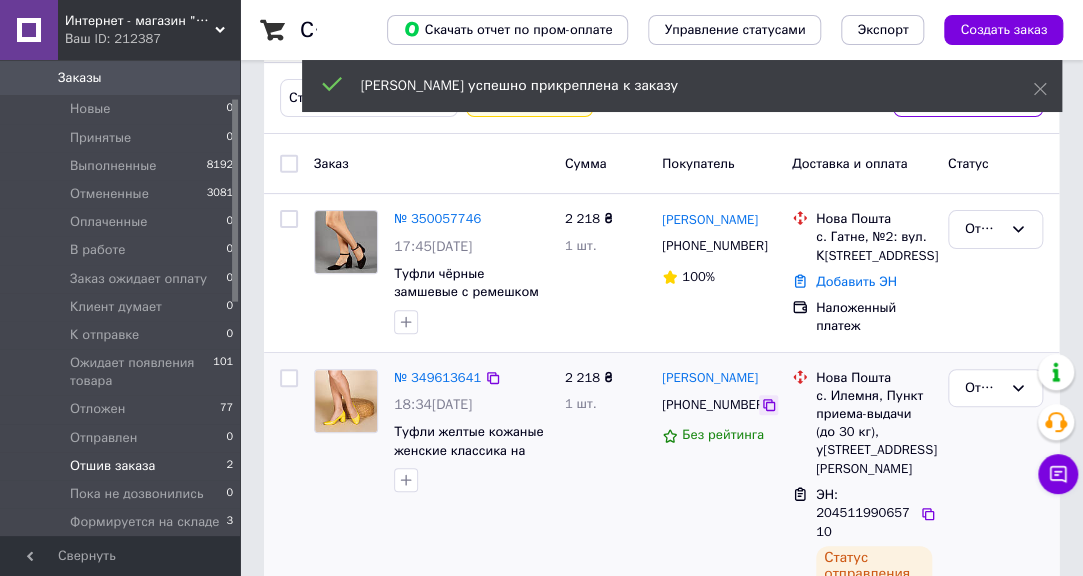 click 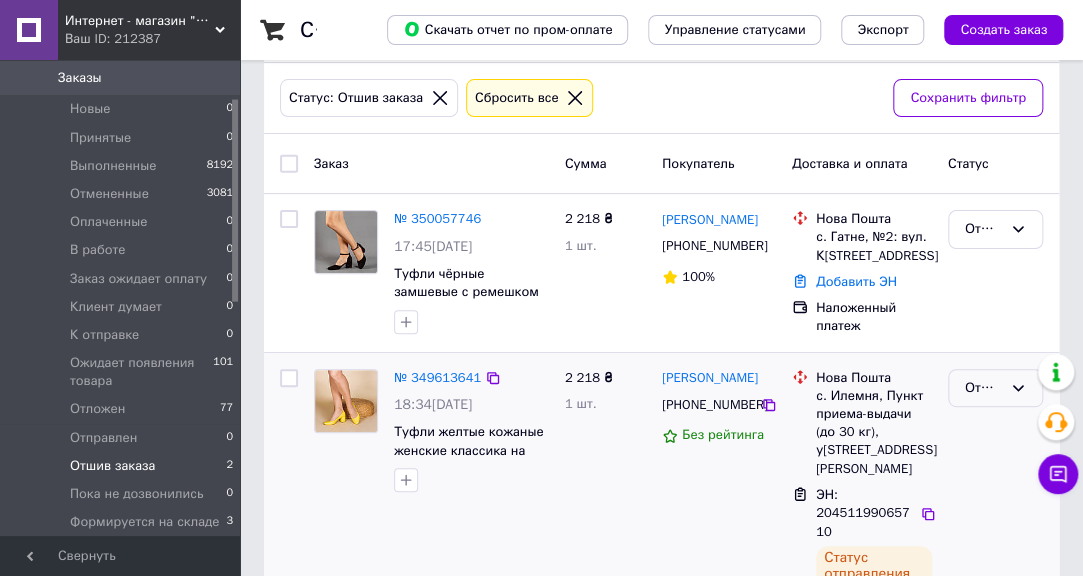 click on "Отшив заказа" at bounding box center [983, 388] 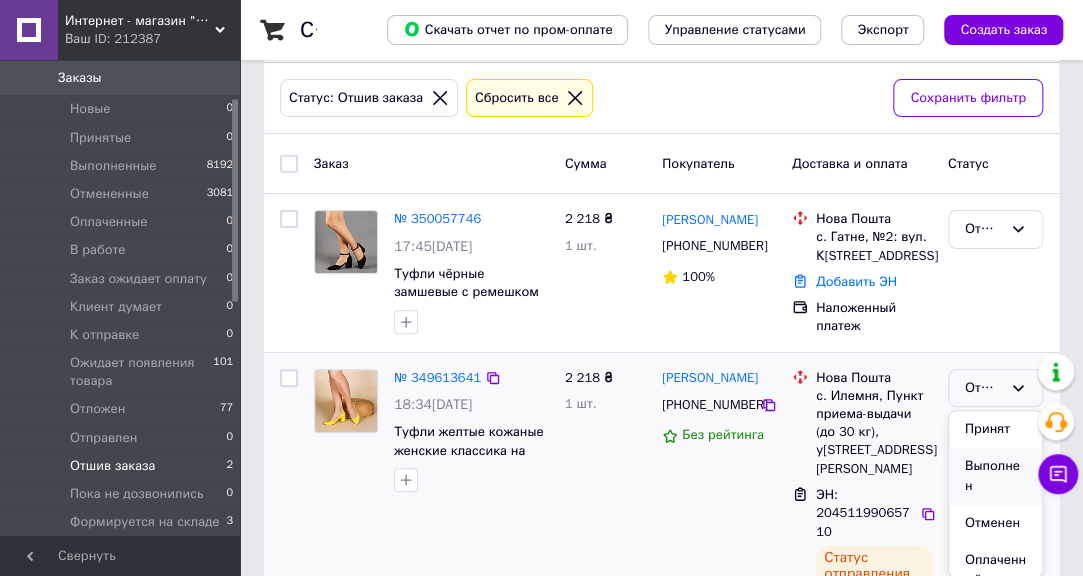 click on "Выполнен" at bounding box center [995, 476] 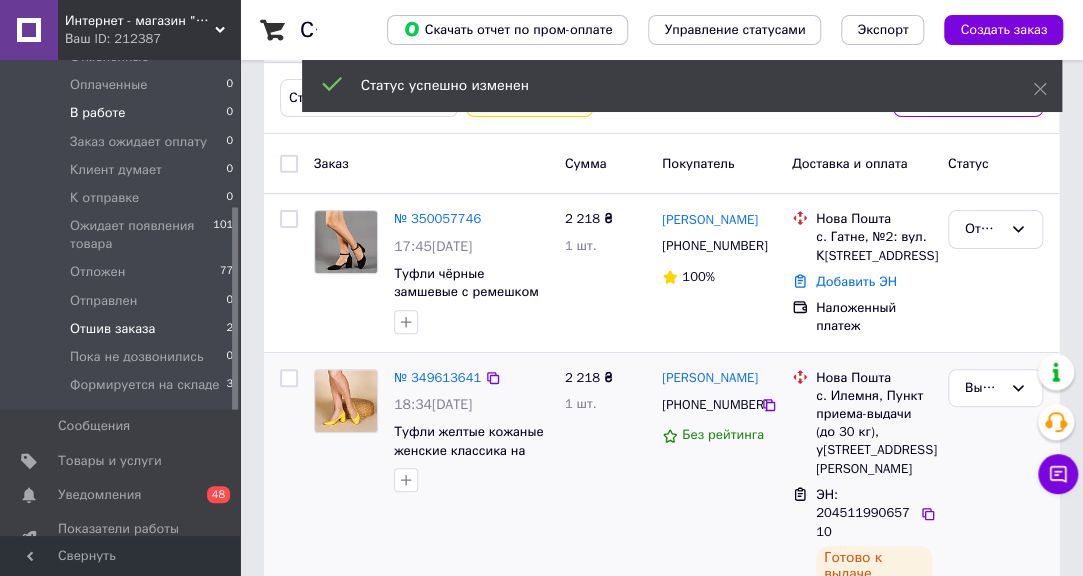 scroll, scrollTop: 362, scrollLeft: 0, axis: vertical 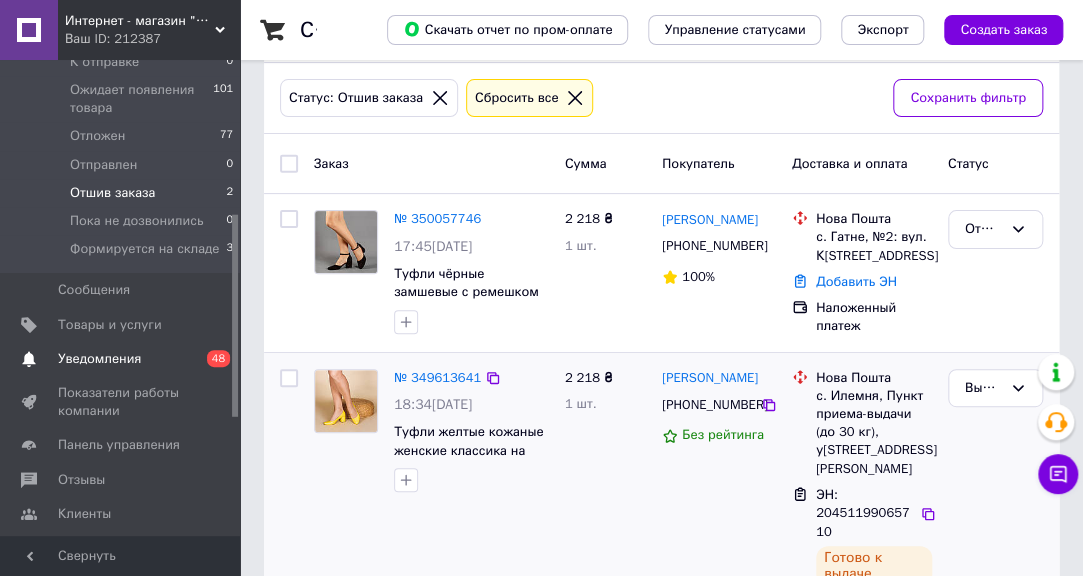 click on "Уведомления" at bounding box center [99, 359] 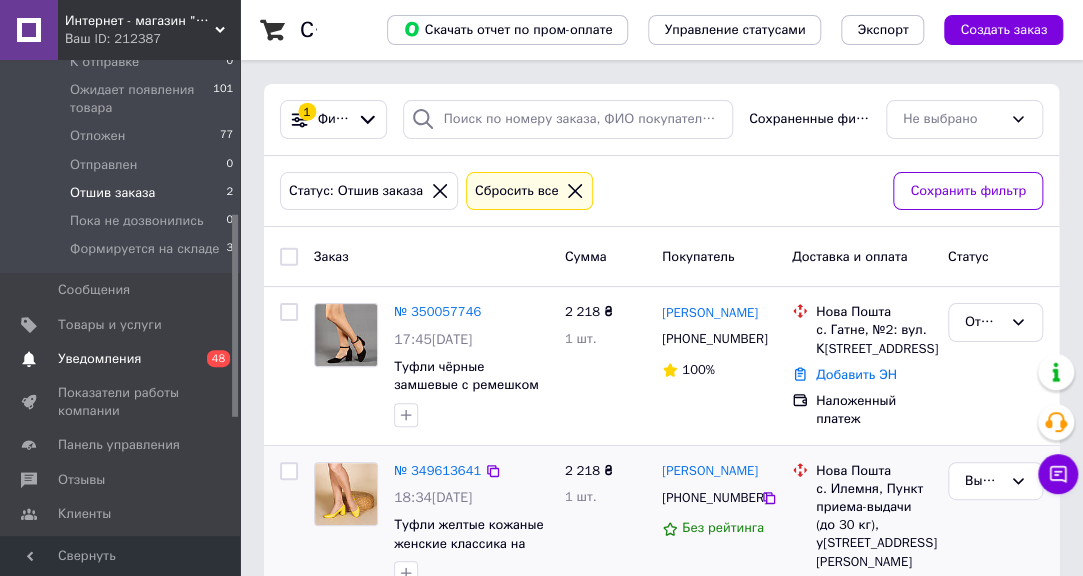 scroll, scrollTop: 151, scrollLeft: 0, axis: vertical 